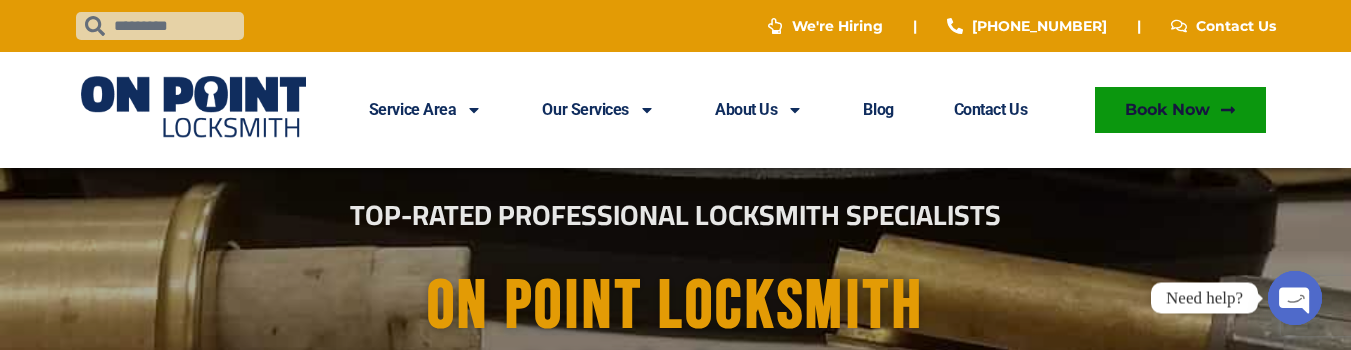 scroll, scrollTop: 0, scrollLeft: 0, axis: both 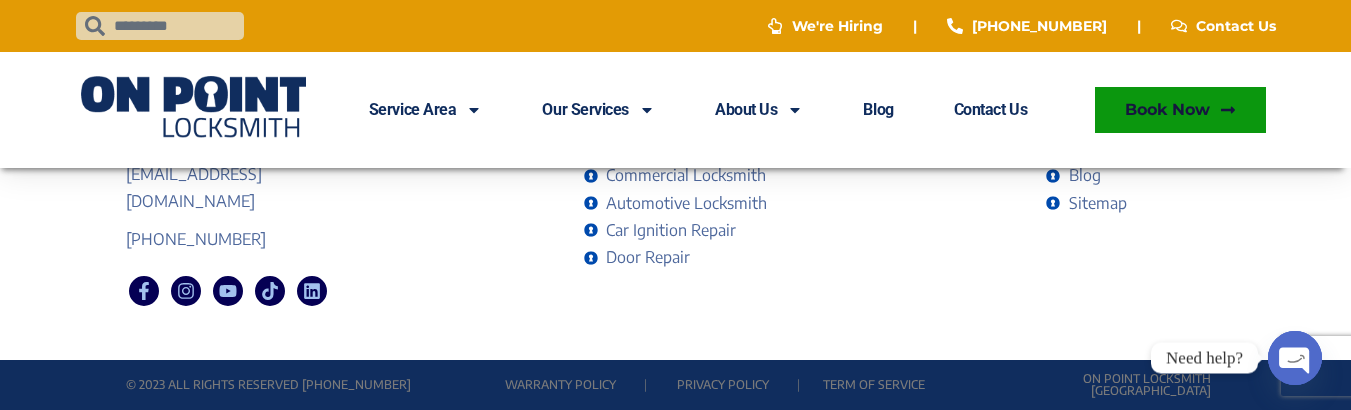 drag, startPoint x: 623, startPoint y: 236, endPoint x: 512, endPoint y: 337, distance: 150.07332 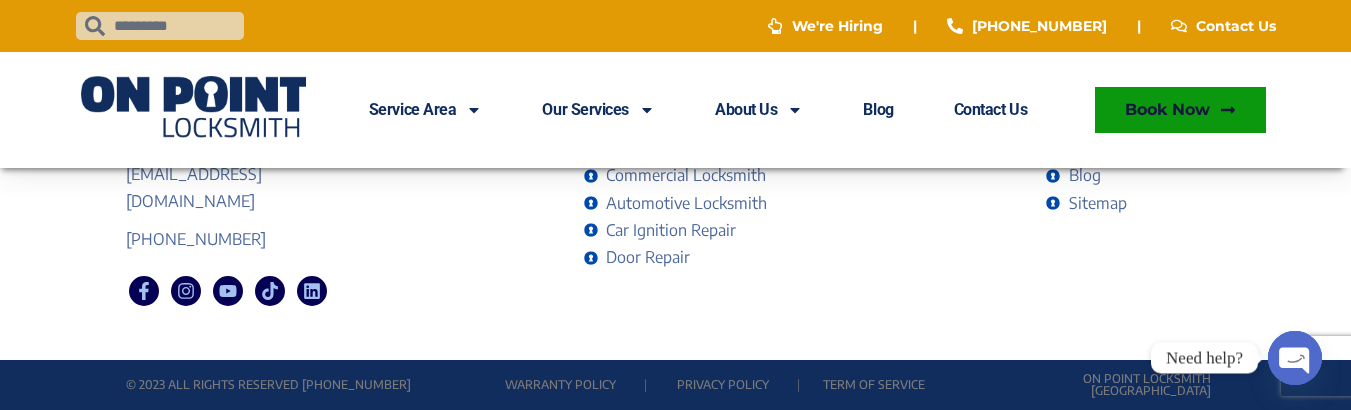 scroll, scrollTop: 6794, scrollLeft: 0, axis: vertical 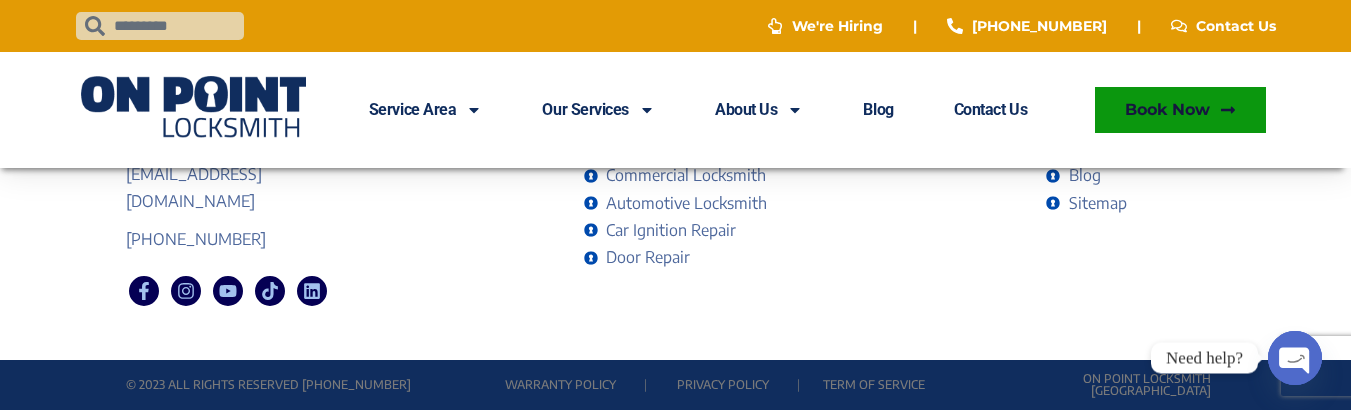 drag, startPoint x: 135, startPoint y: 305, endPoint x: 371, endPoint y: 371, distance: 245.0551 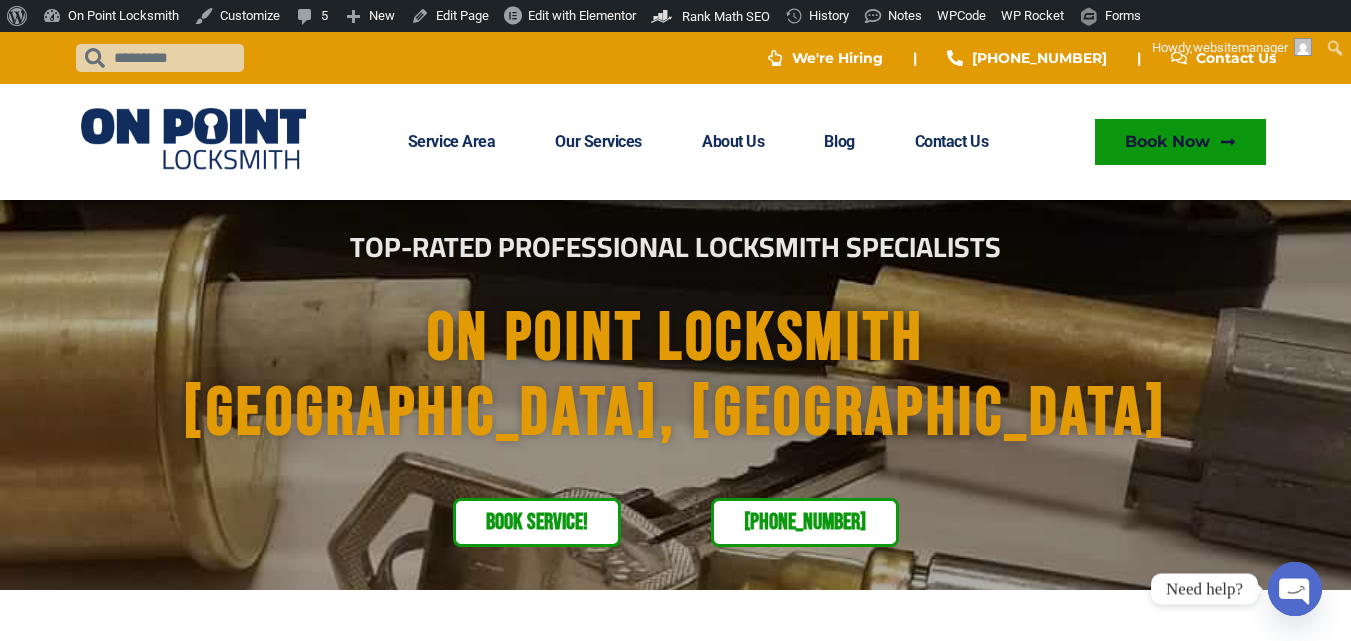 scroll, scrollTop: 0, scrollLeft: 0, axis: both 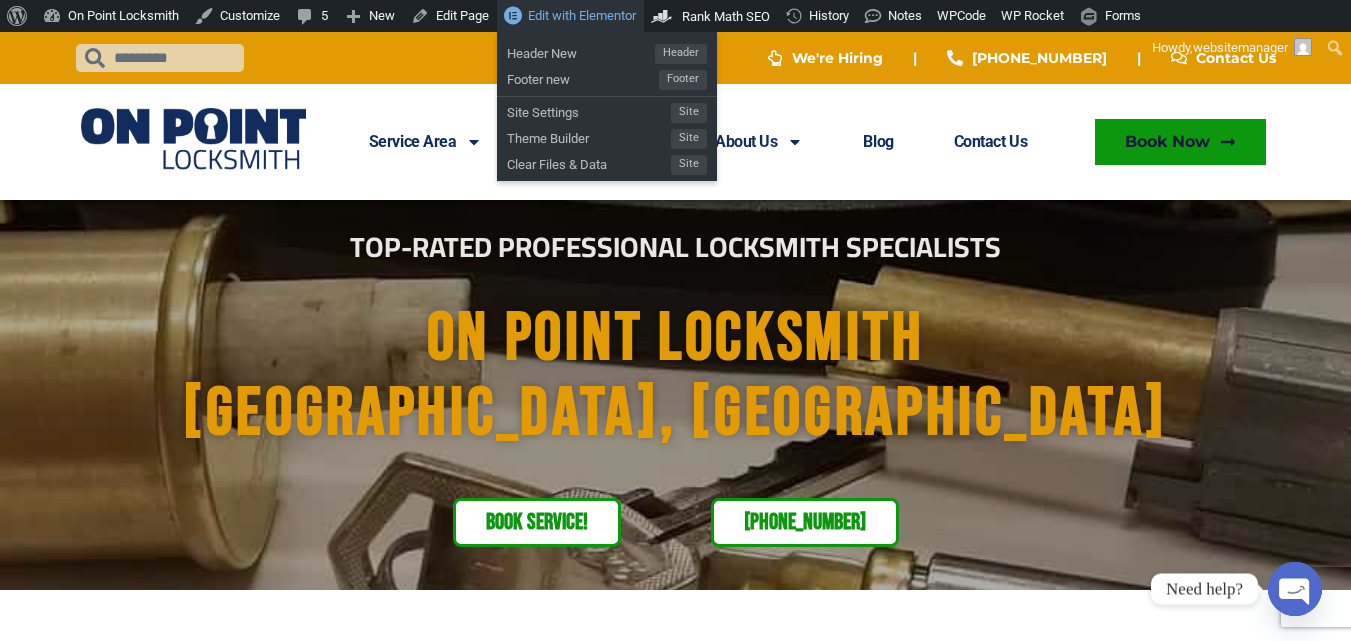 click on "Edit with Elementor" at bounding box center [582, 15] 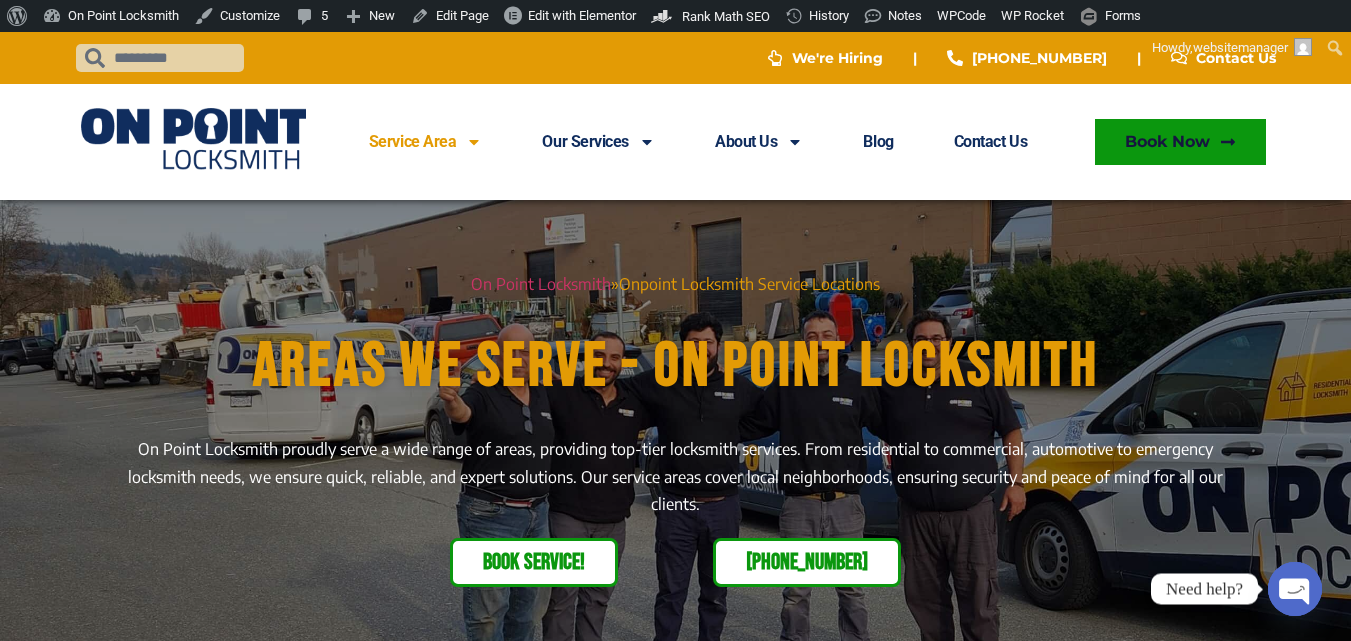 scroll, scrollTop: 0, scrollLeft: 0, axis: both 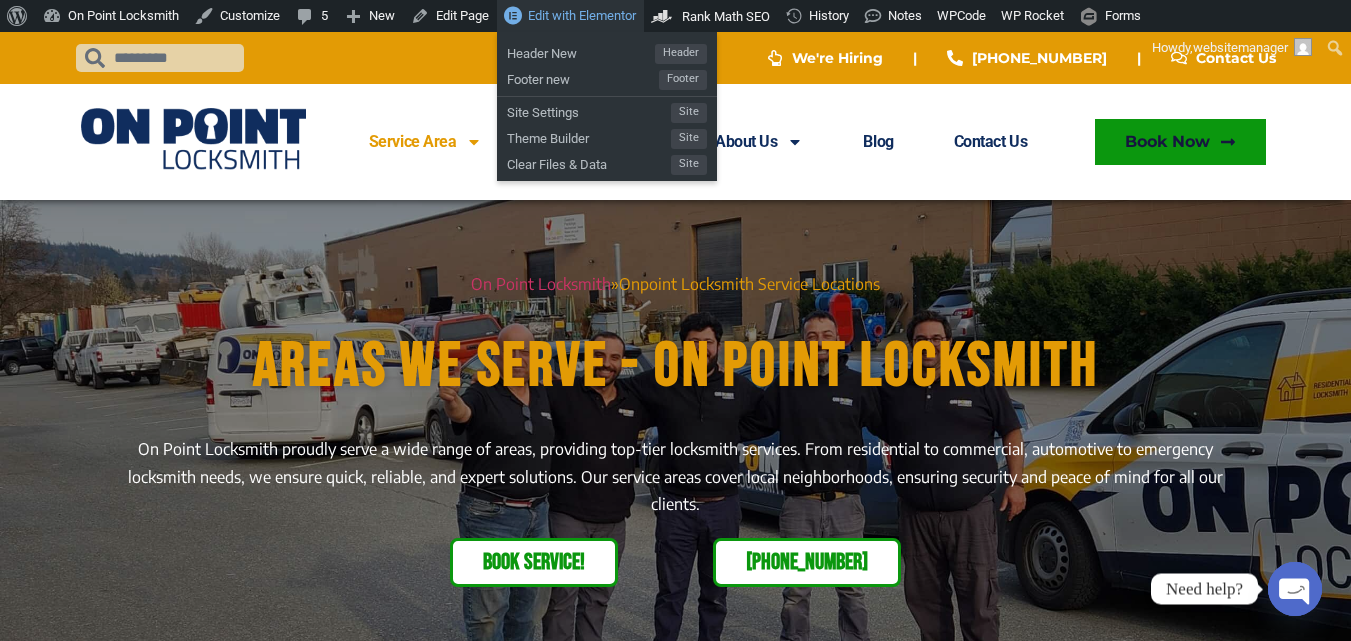 click on "Edit with Elementor" at bounding box center [582, 15] 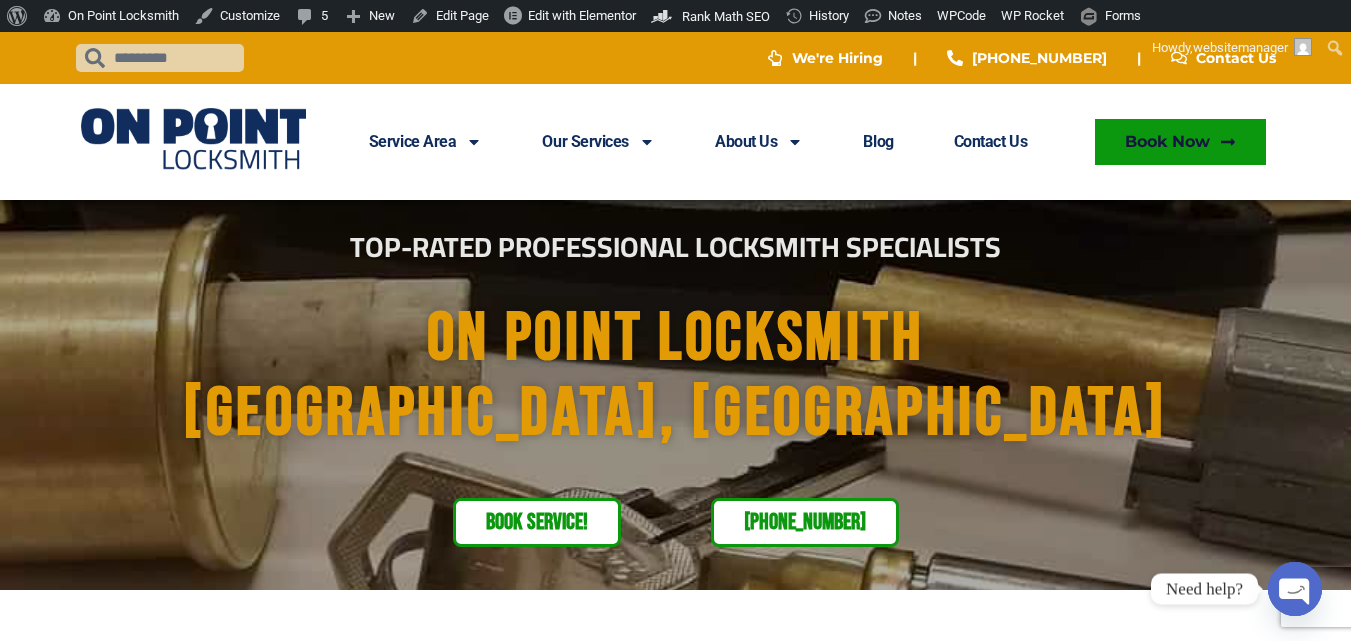 scroll, scrollTop: 0, scrollLeft: 0, axis: both 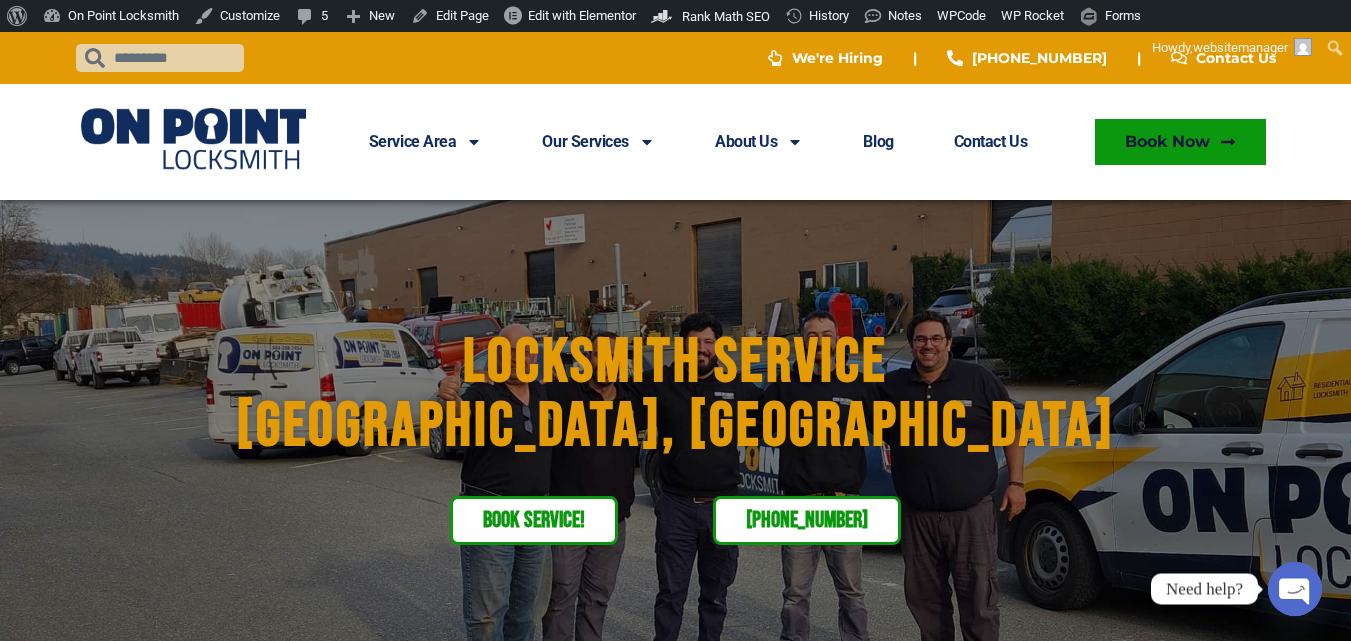 click at bounding box center [194, 142] 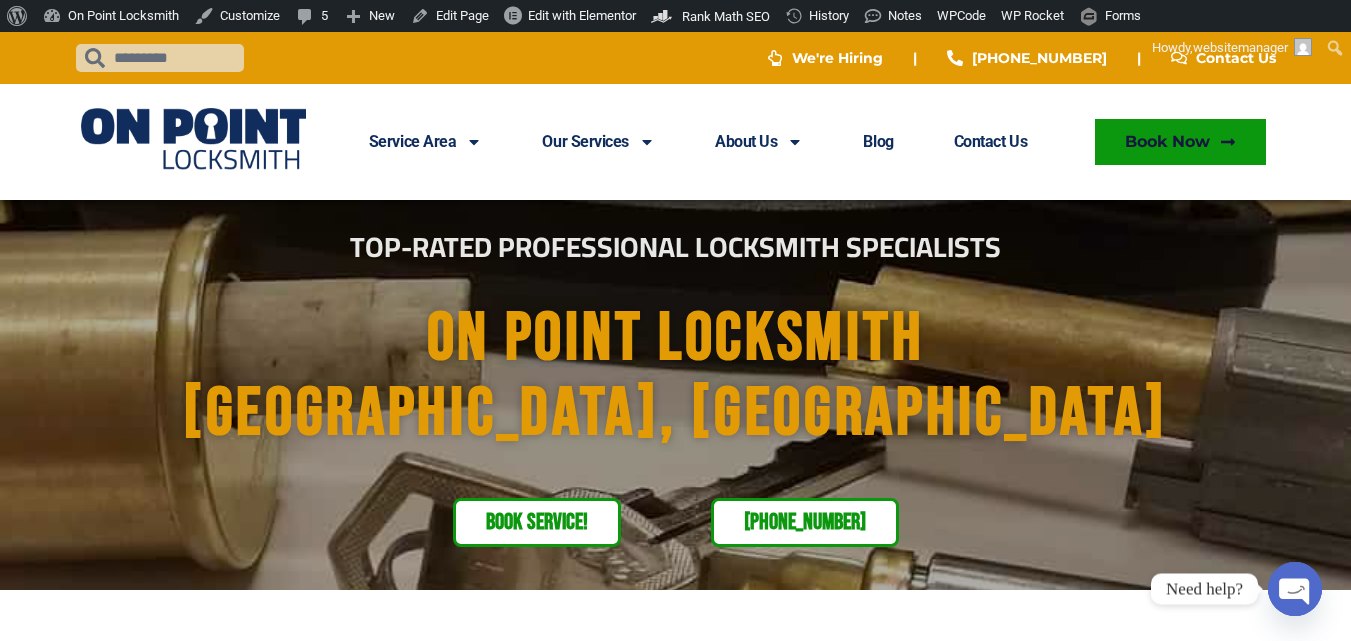 scroll, scrollTop: 0, scrollLeft: 0, axis: both 